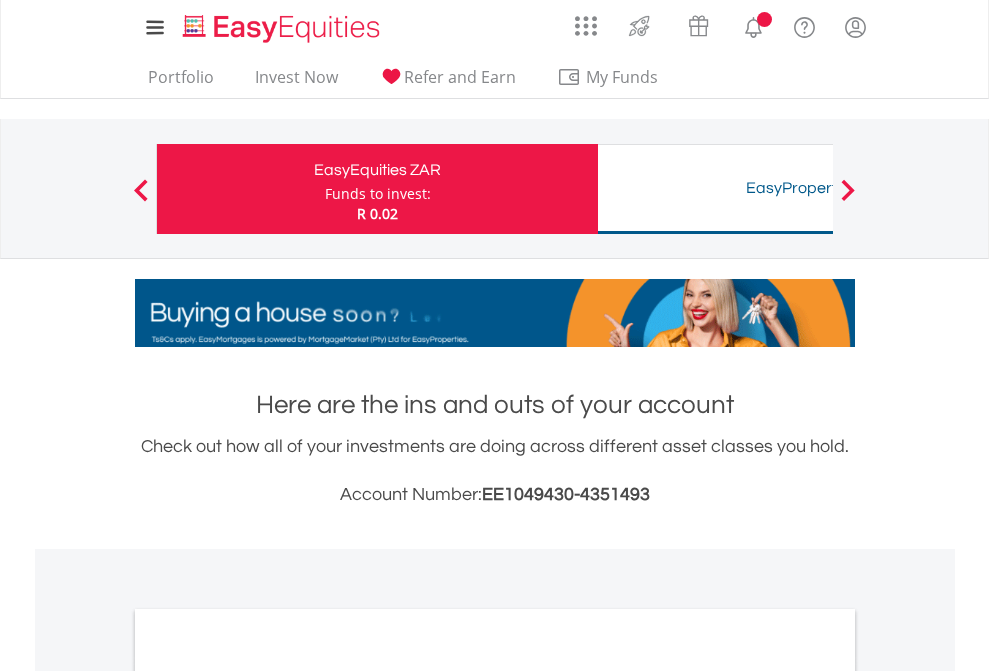 scroll, scrollTop: 0, scrollLeft: 0, axis: both 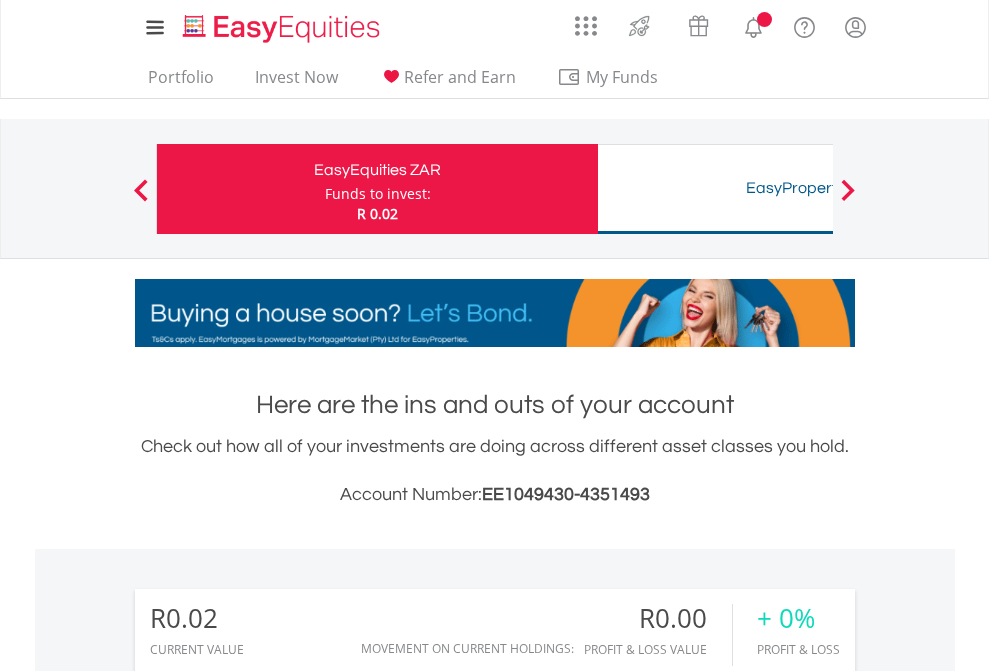 click on "Funds to invest:" at bounding box center (378, 194) 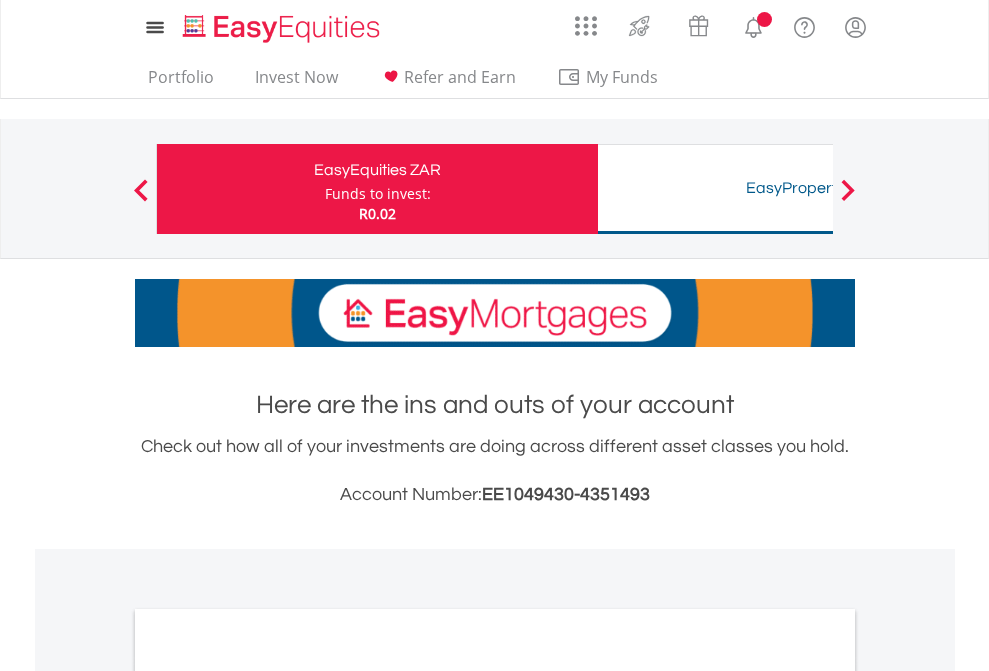 scroll, scrollTop: 0, scrollLeft: 0, axis: both 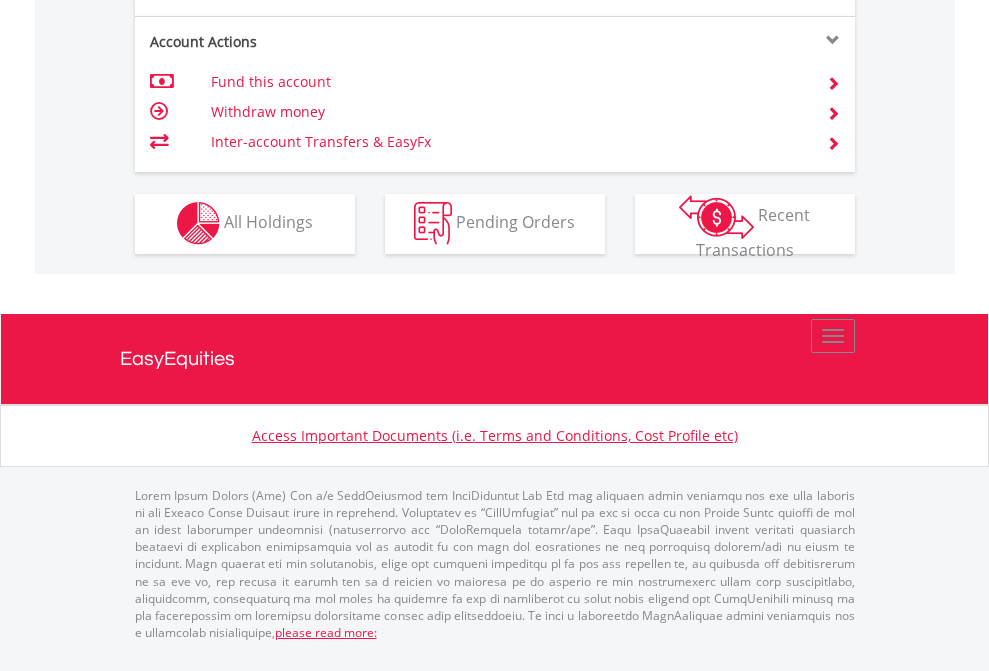 click on "Investment types" at bounding box center [706, -353] 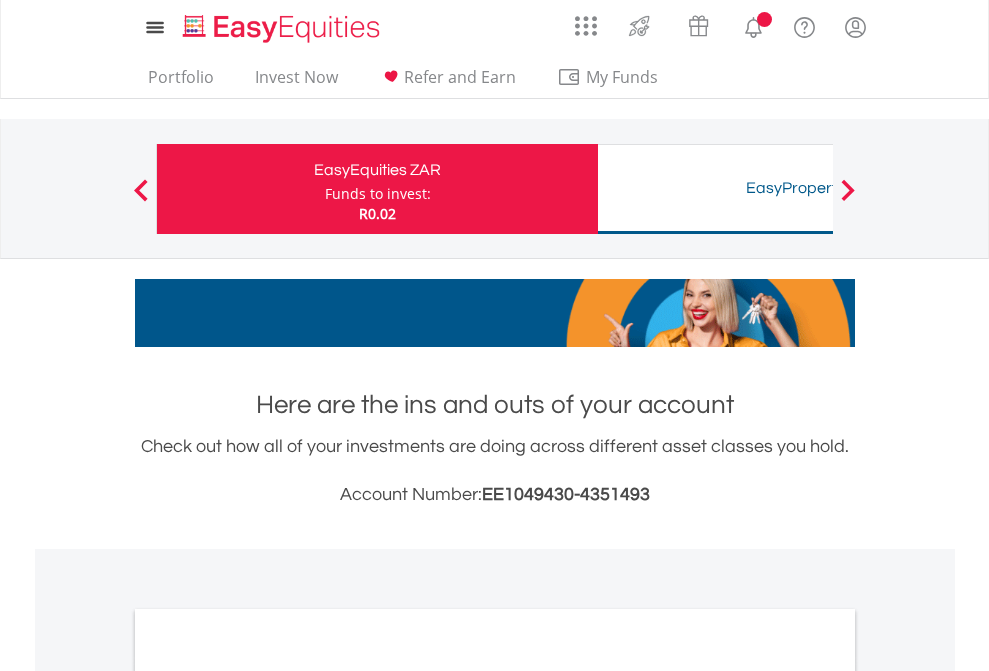 scroll, scrollTop: 0, scrollLeft: 0, axis: both 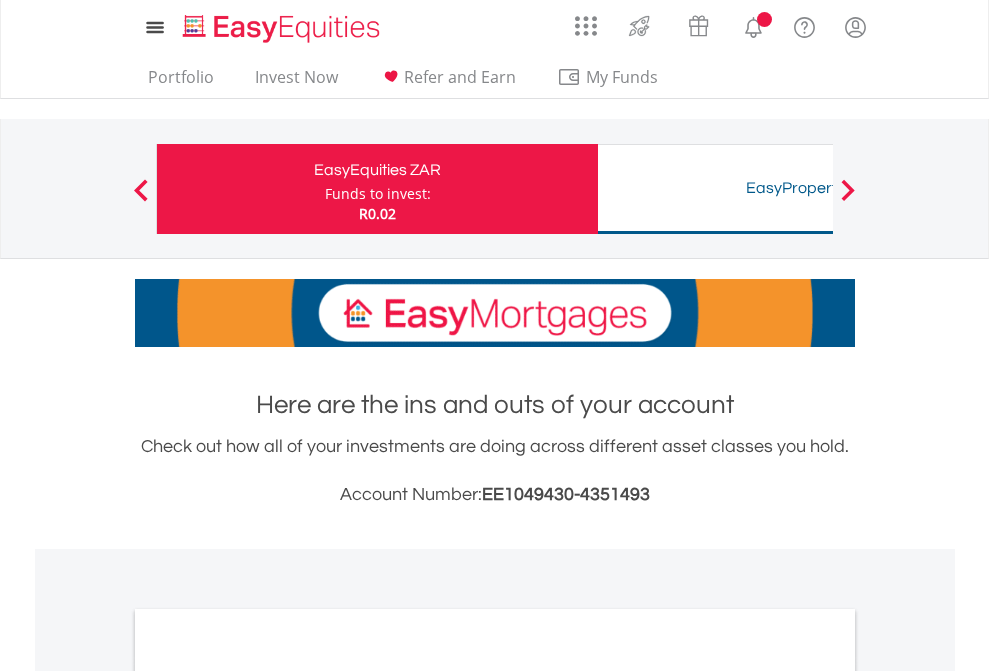 click on "All Holdings" at bounding box center (268, 1096) 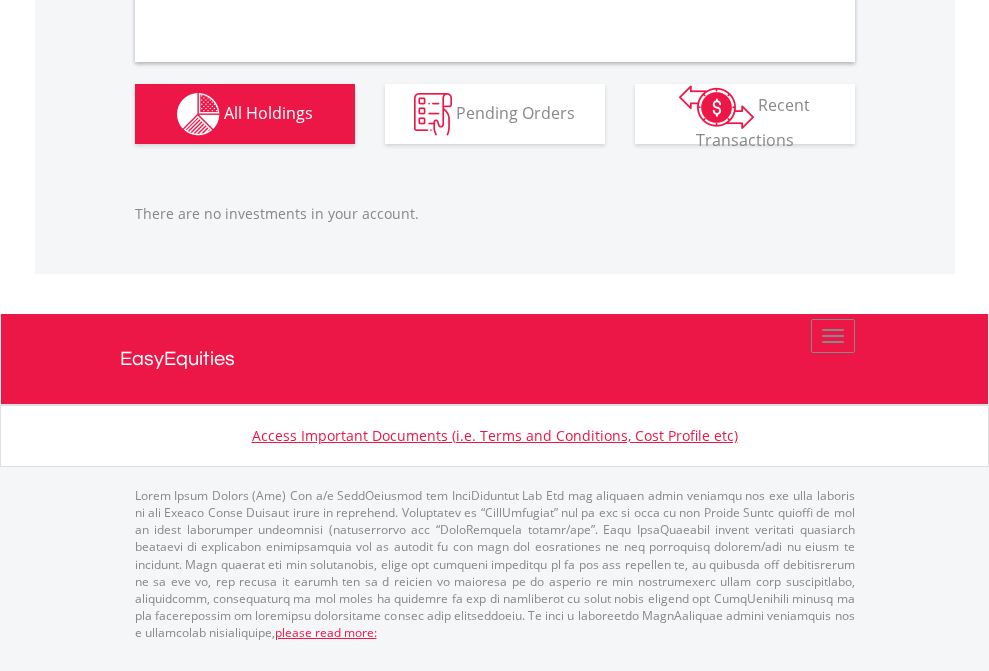 scroll, scrollTop: 1980, scrollLeft: 0, axis: vertical 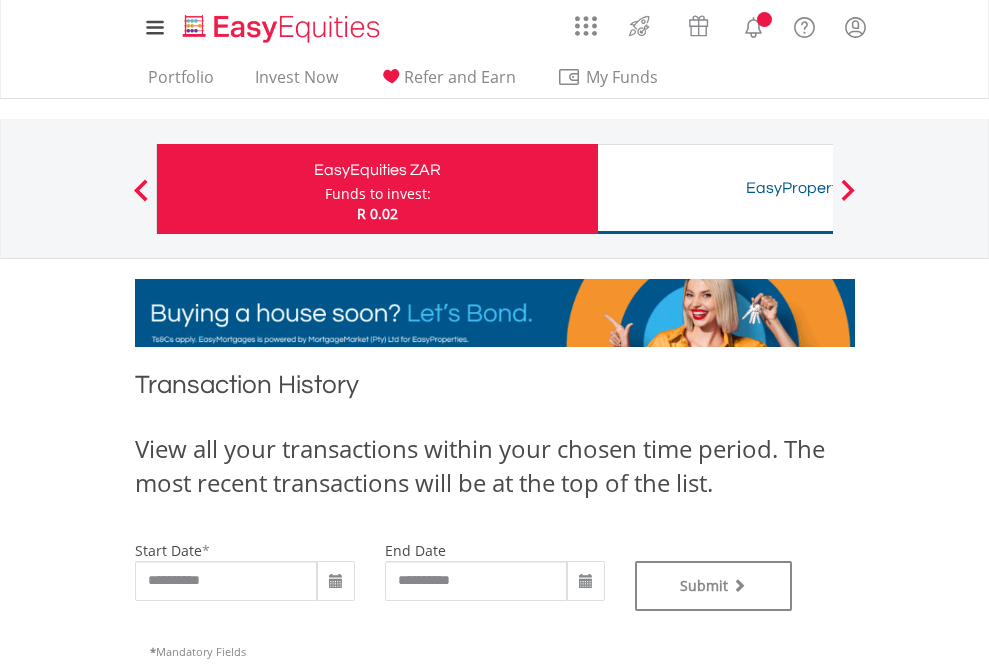click on "Funds to invest:" at bounding box center [378, 194] 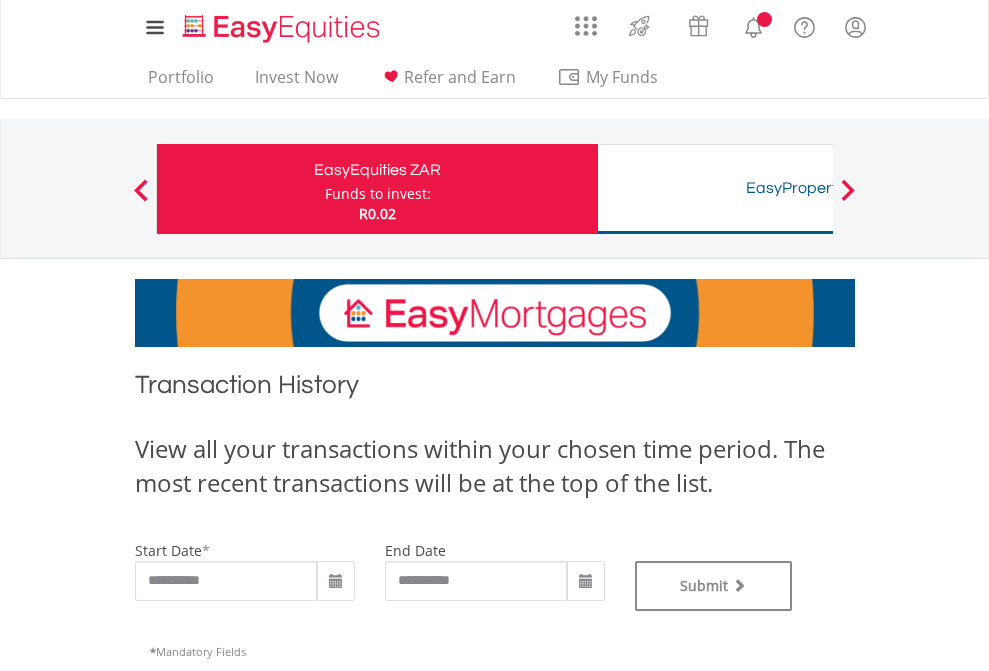 scroll, scrollTop: 0, scrollLeft: 0, axis: both 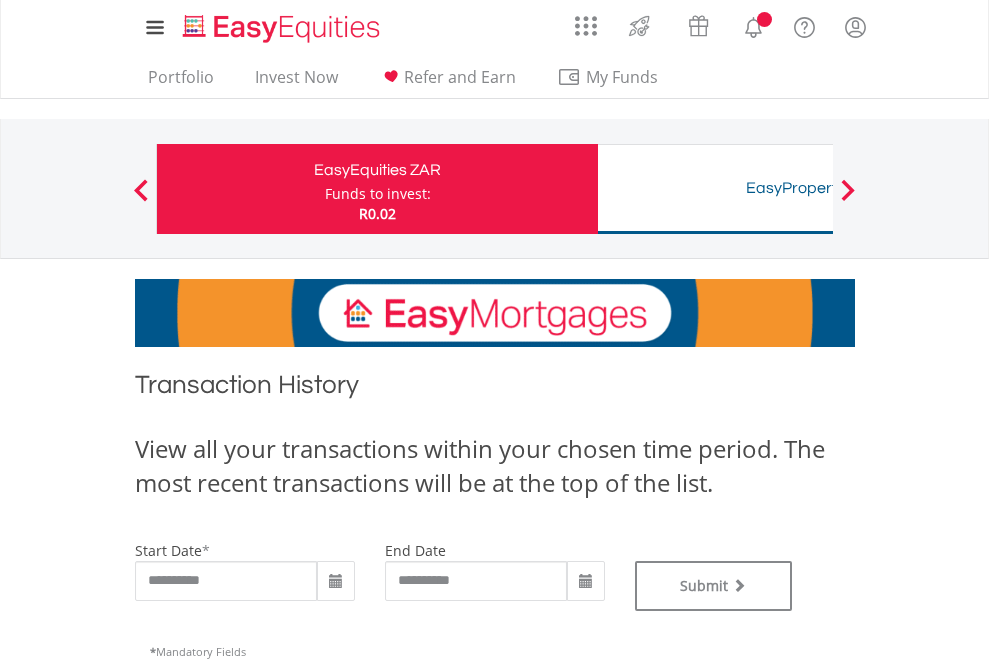 type on "**********" 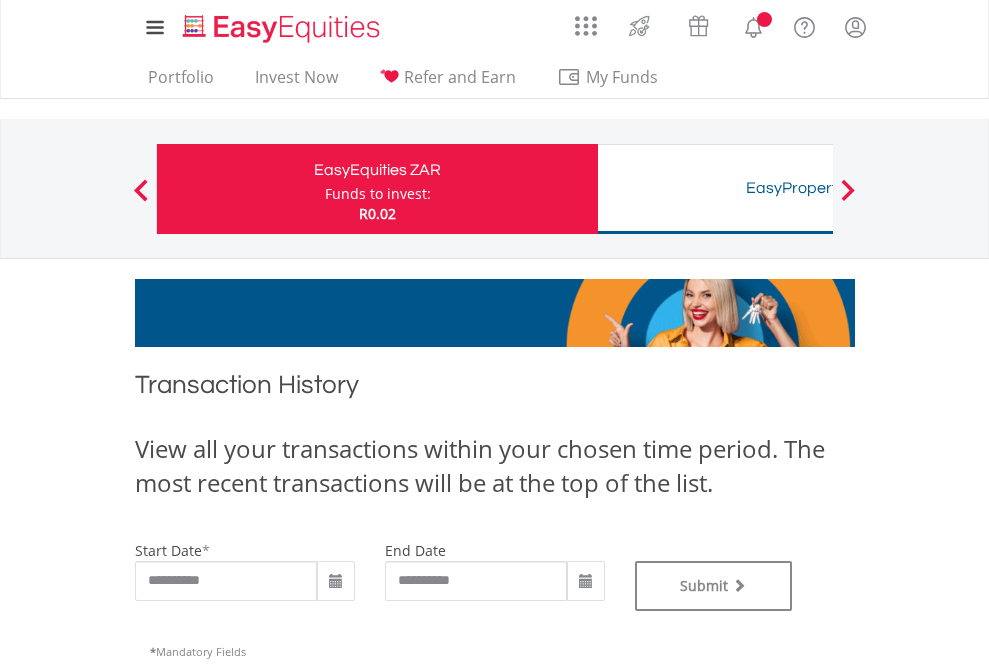 scroll, scrollTop: 811, scrollLeft: 0, axis: vertical 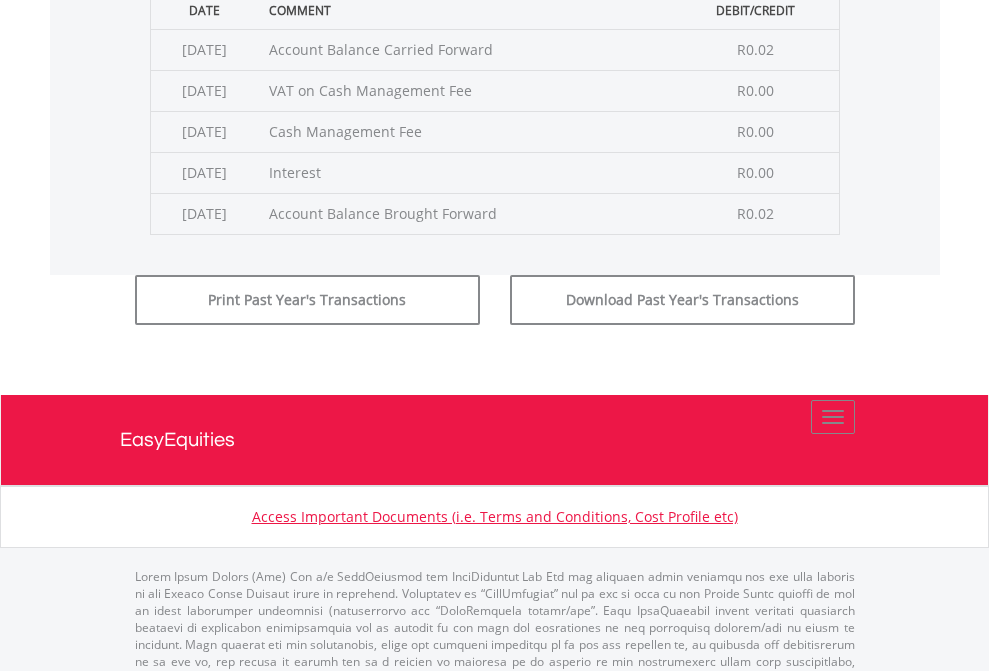 click on "Submit" at bounding box center [714, -225] 